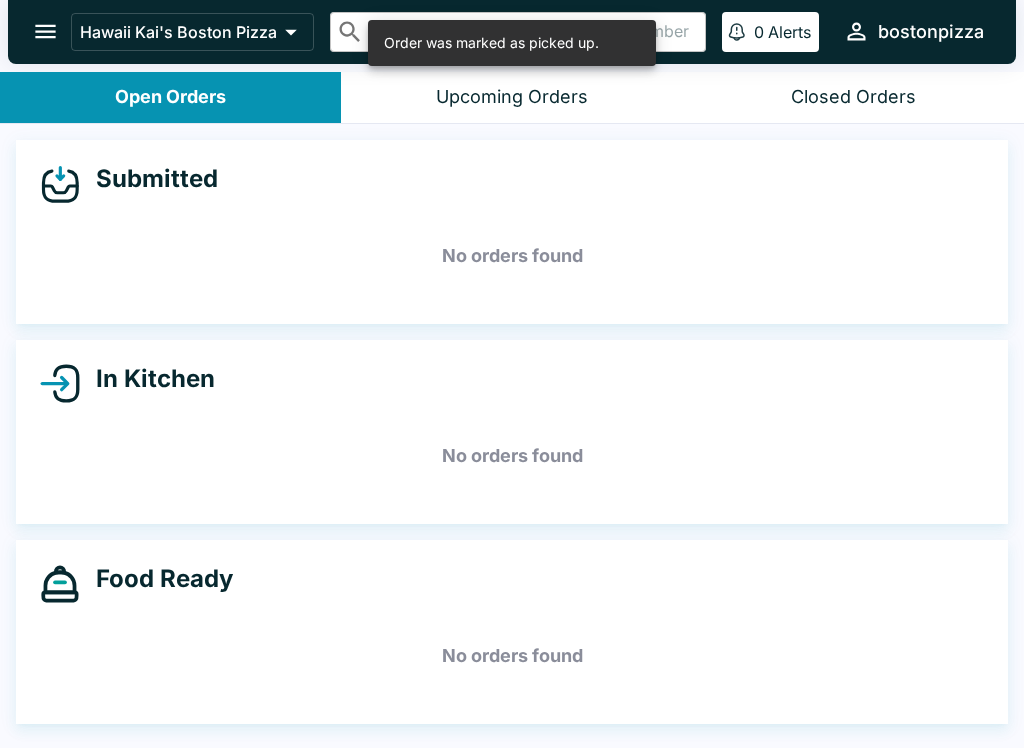 scroll, scrollTop: 0, scrollLeft: 0, axis: both 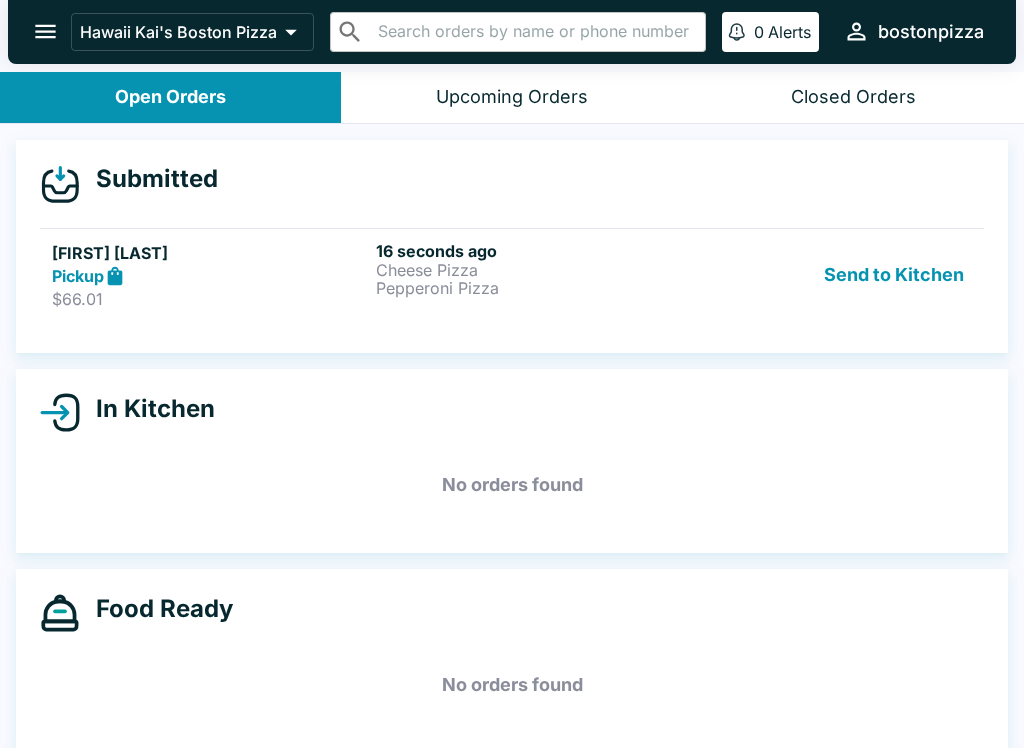 click on "Pickup" at bounding box center (210, 276) 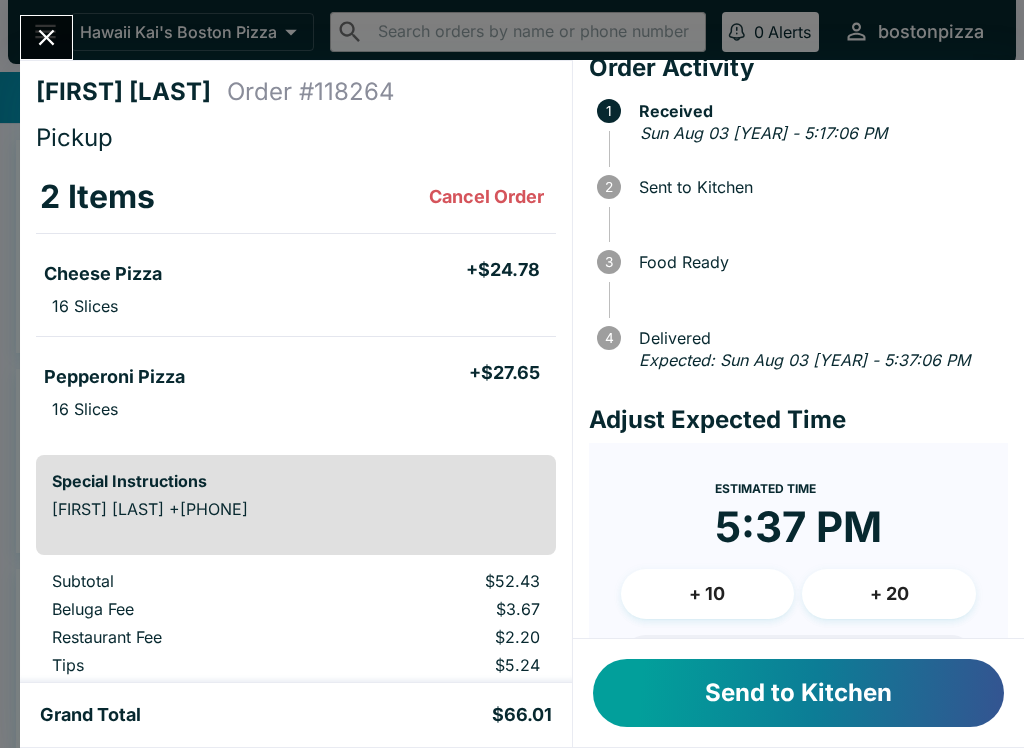 scroll, scrollTop: 15, scrollLeft: 0, axis: vertical 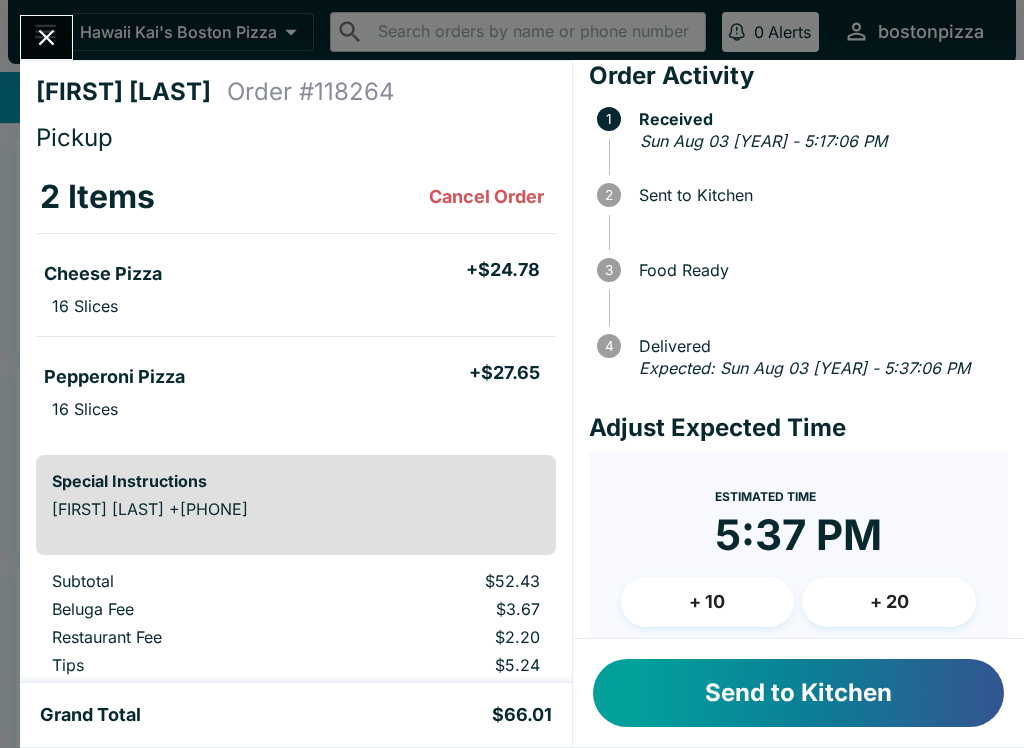click on "2 Sent to Kitchen" at bounding box center [802, 195] 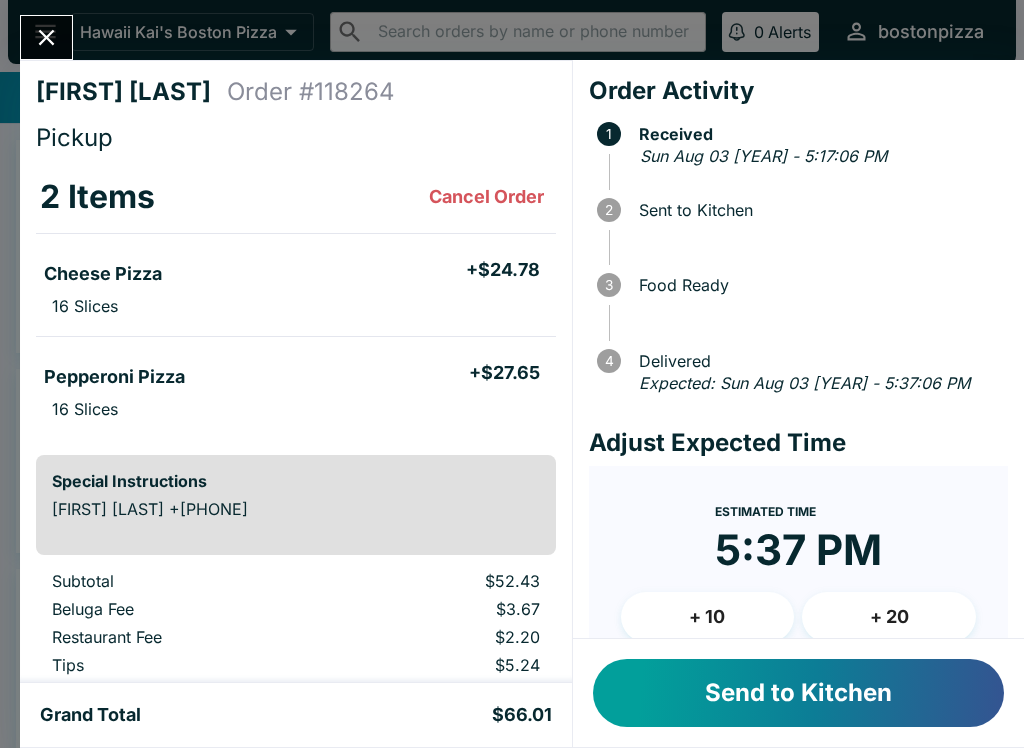 scroll, scrollTop: 0, scrollLeft: 0, axis: both 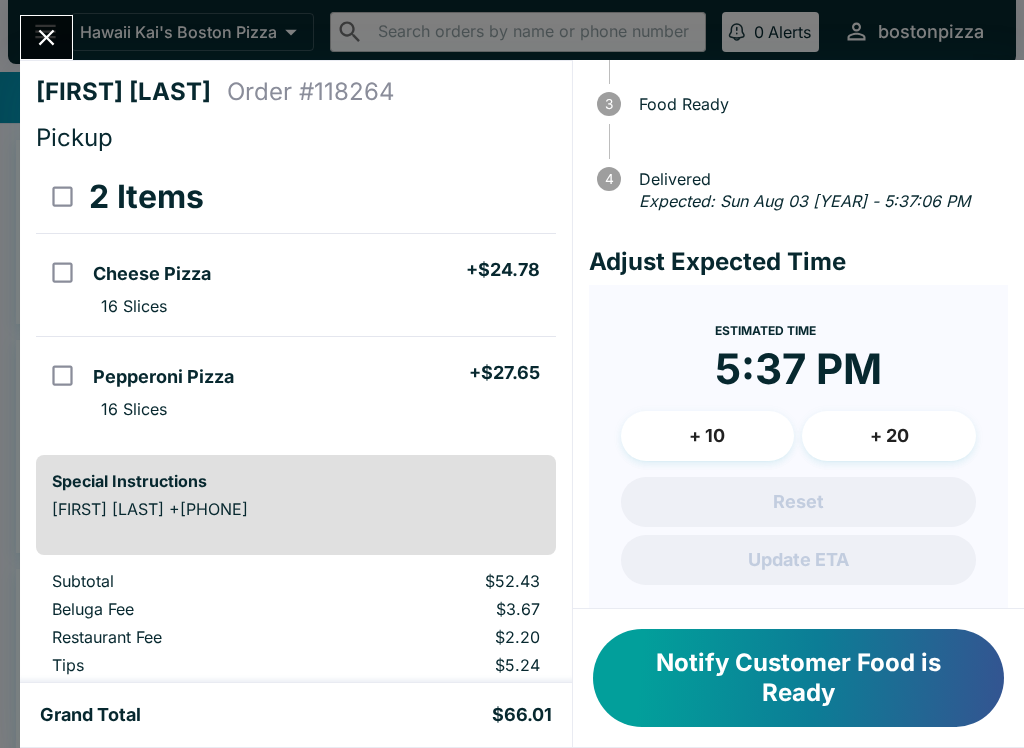 click on "+ 10" at bounding box center (708, 436) 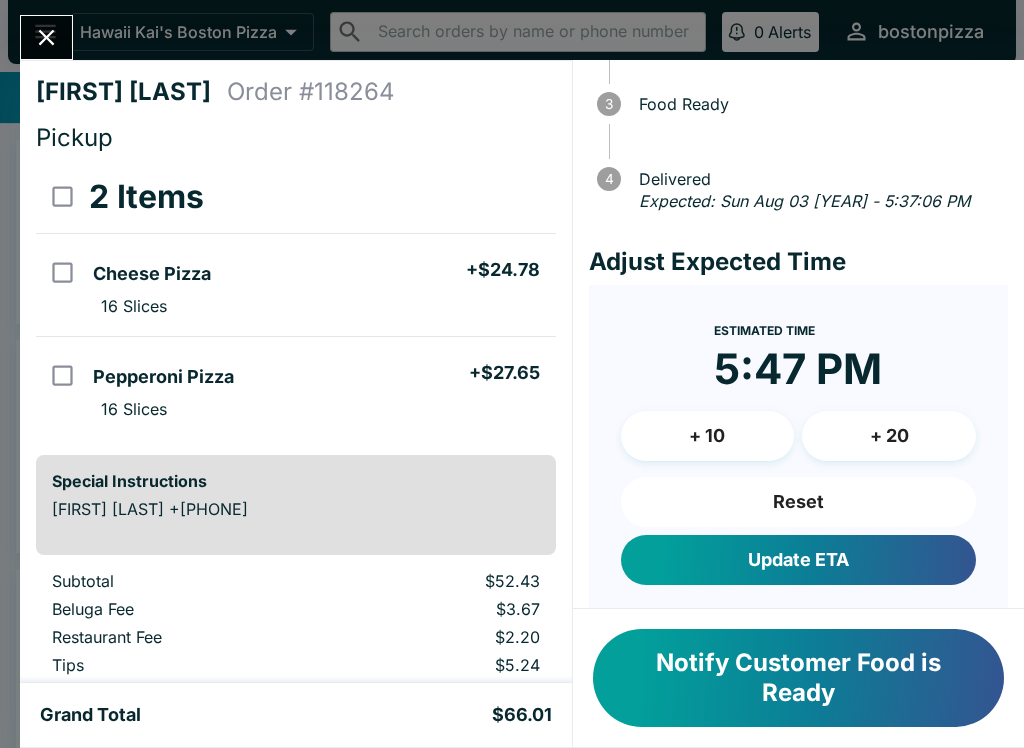 click at bounding box center [46, 37] 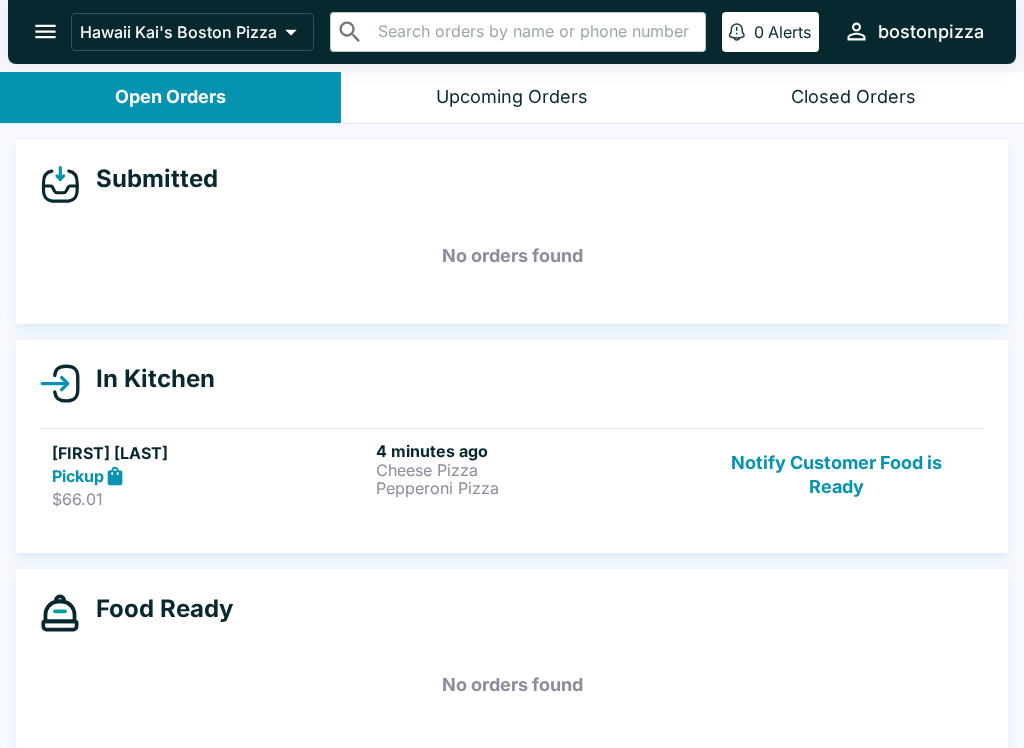 scroll, scrollTop: 0, scrollLeft: 0, axis: both 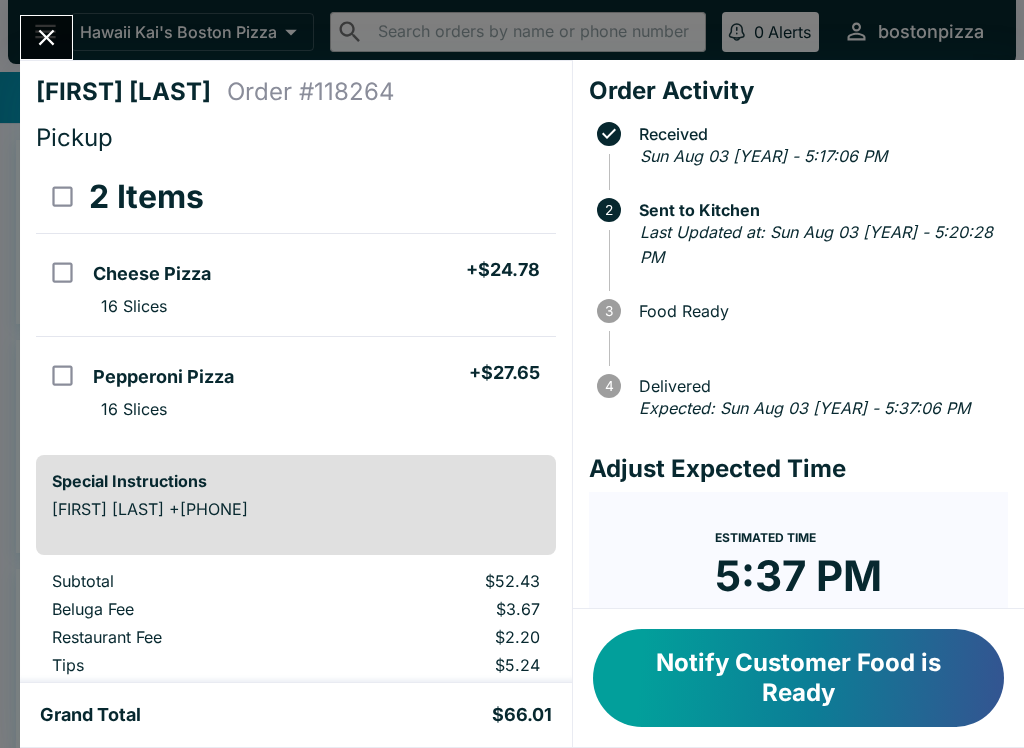 click 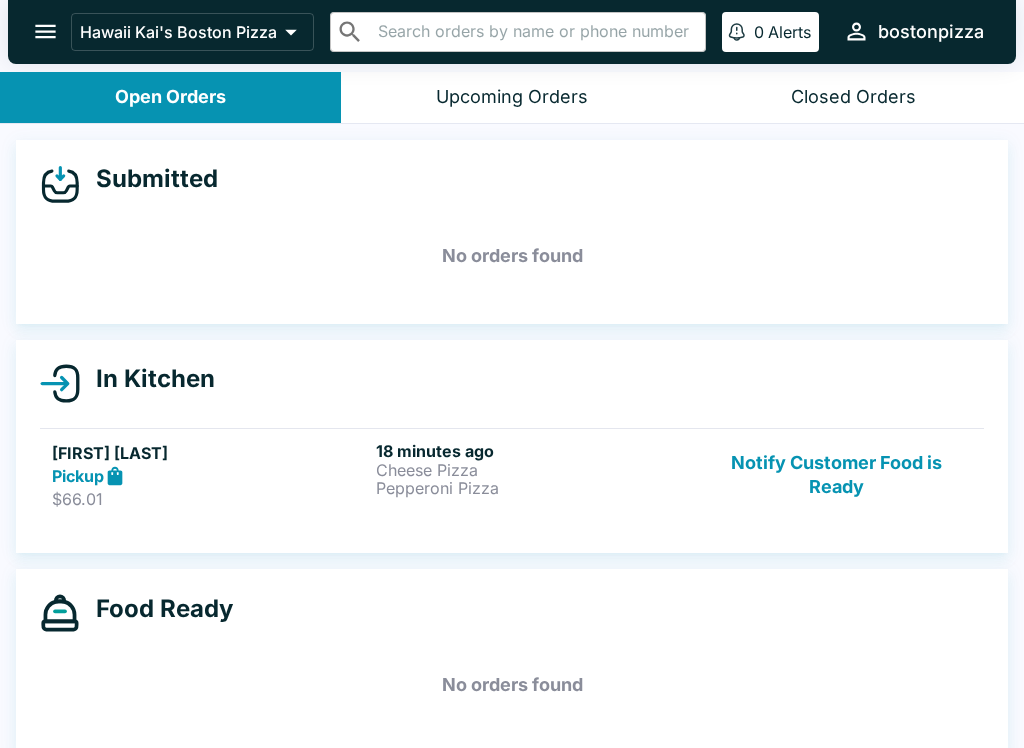 click on "[FIRST] [LAST]" at bounding box center [210, 453] 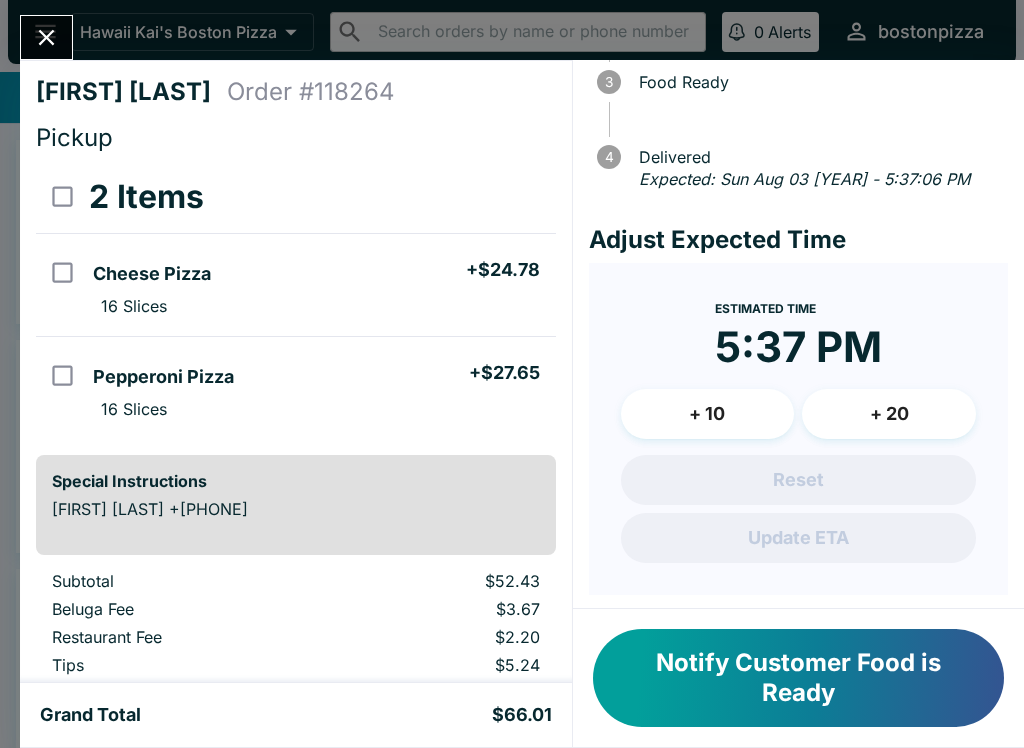 scroll, scrollTop: 228, scrollLeft: 0, axis: vertical 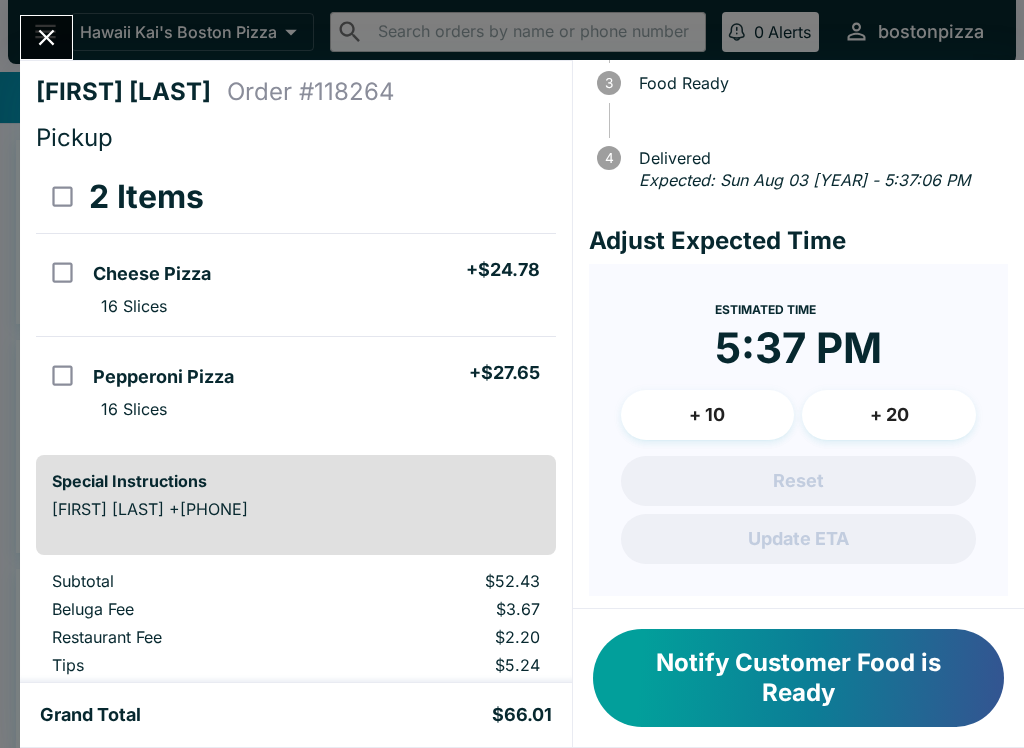 click on "+ 10" at bounding box center [708, 415] 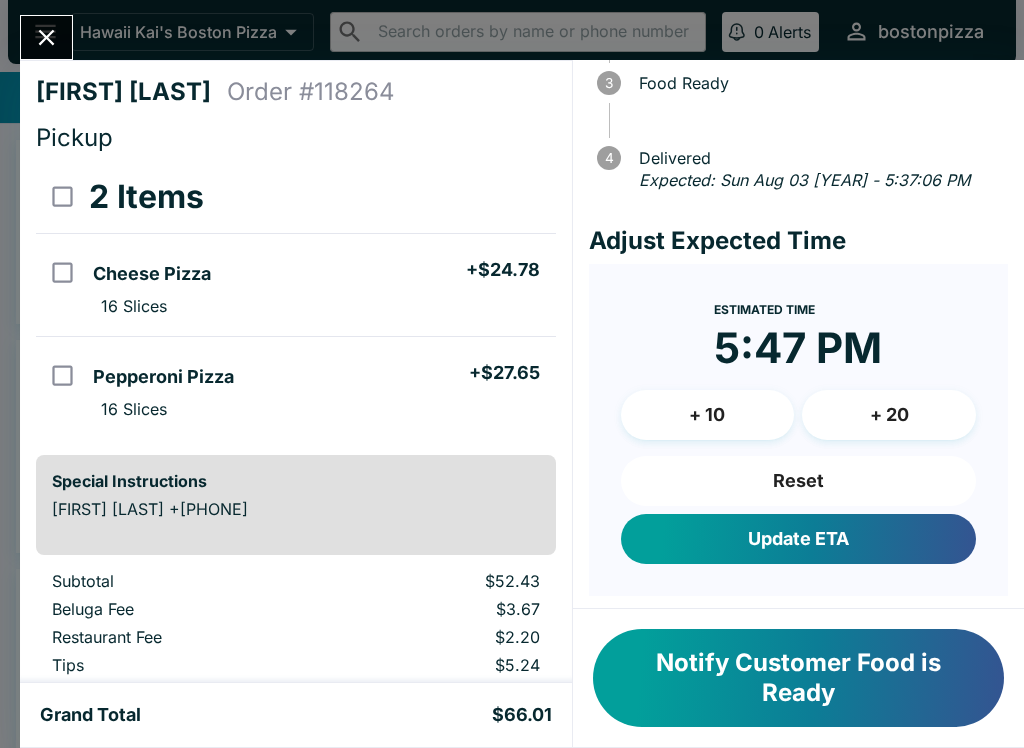 click on "Update ETA" at bounding box center [798, 539] 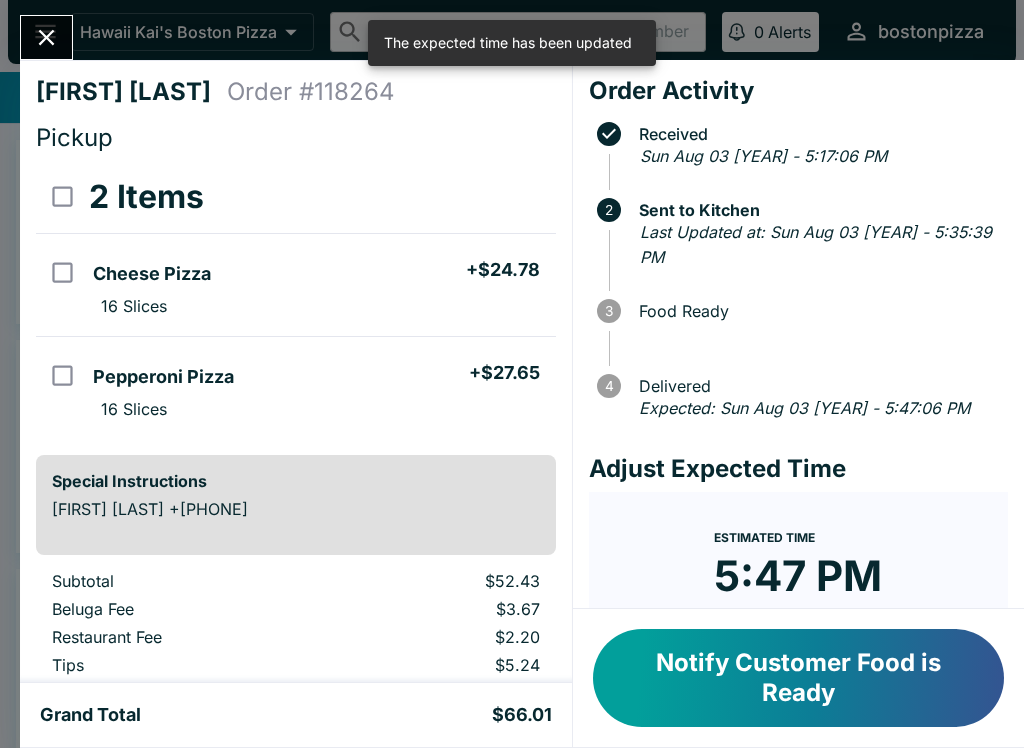 scroll, scrollTop: -2, scrollLeft: 0, axis: vertical 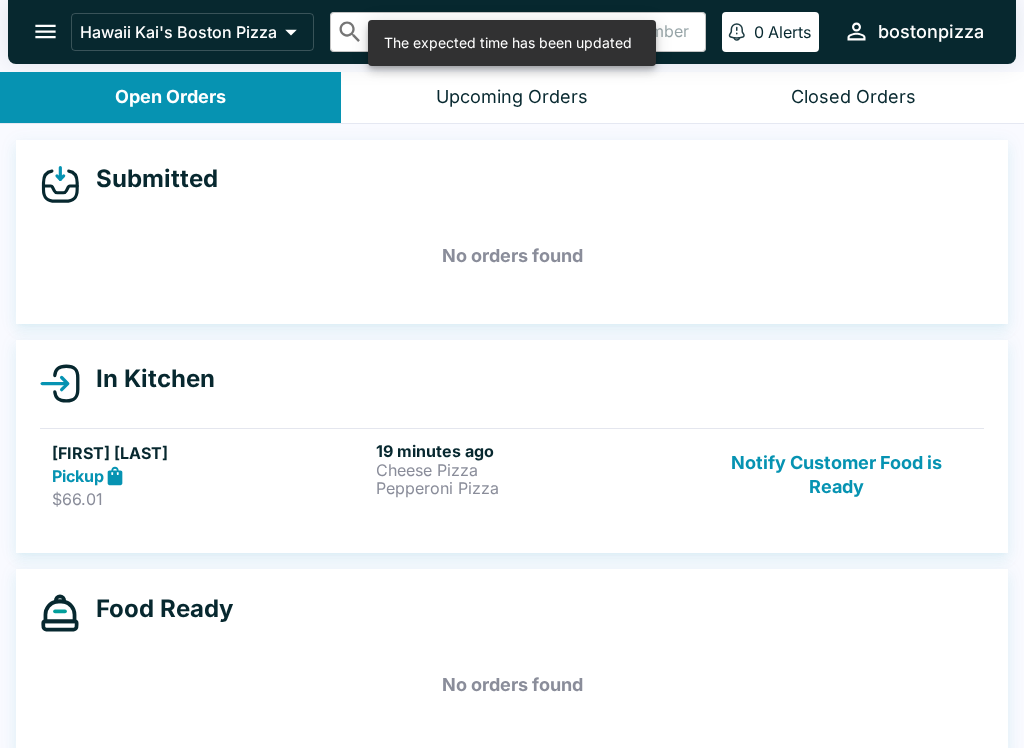 click on "Pickup" at bounding box center (78, 476) 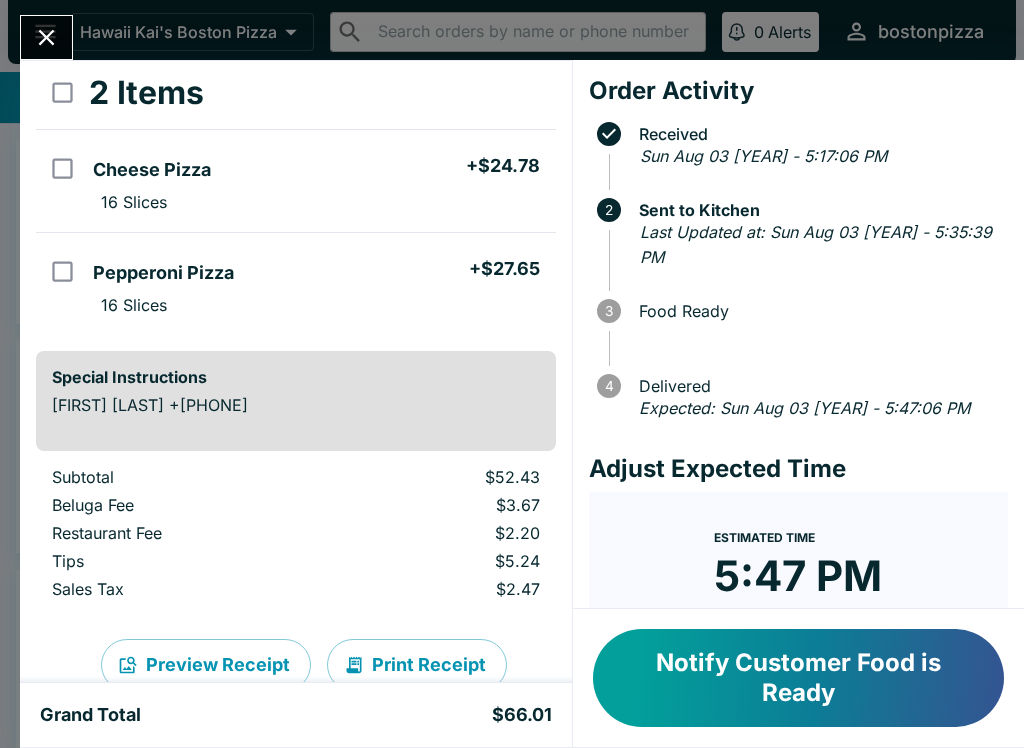 scroll, scrollTop: 110, scrollLeft: 0, axis: vertical 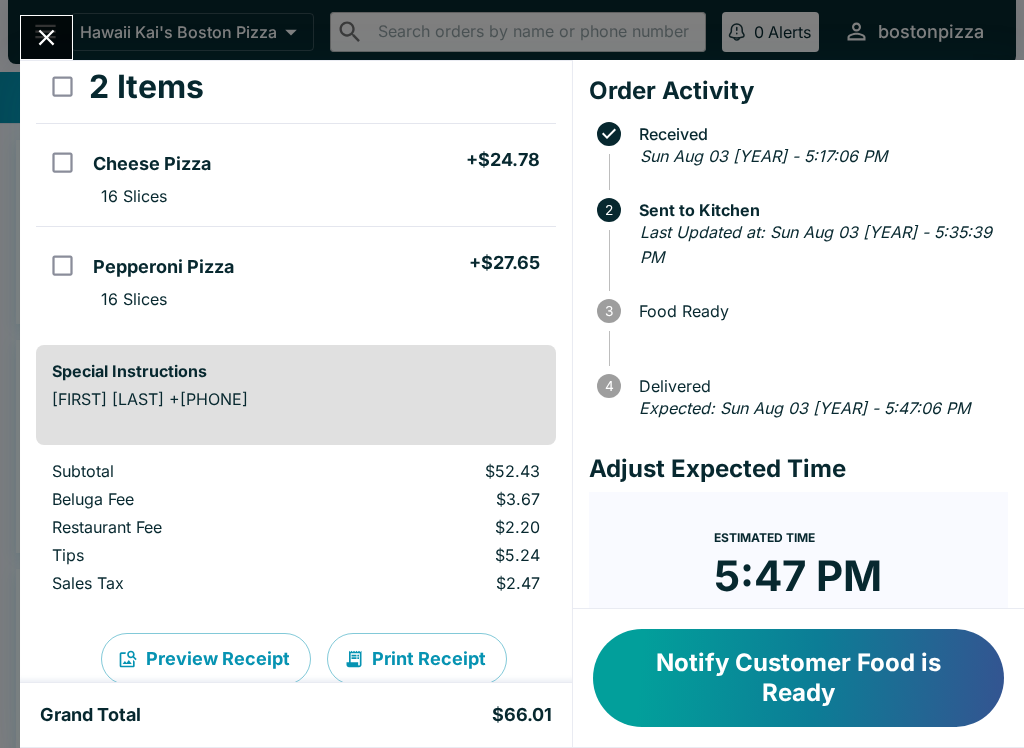 click on "[FIRST] [LAST] Order # [NUMBER] Pickup [ITEMS] Items Cheese Pizza + $24.78 [SLICES] Slices Pepperoni Pizza + $27.65 [SLICES] Slices Special Instructions [FIRST] [LAST] +[PHONE] Subtotal $52.43 Beluga Fee $3.67 Restaurant Fee $2.20 Tips $5.24 Sales Tax $2.47 Preview Receipt Print Receipt Grand Total $66.01 Order Activity Received Sun Aug 03 [YEAR] - 5:17:06 PM [NUMBER] Sent to Kitchen Last Updated at: Sun Aug 03 [YEAR] - 5:35:39 PM [NUMBER] Food Ready   [NUMBER] Delivered Expected: Sun Aug 03 [YEAR] - 5:47:06 PM Adjust Expected Time Estimated Time 5:47 PM + 10 + 20 Reset Update ETA Notify Customer Food is Ready" at bounding box center [512, 374] 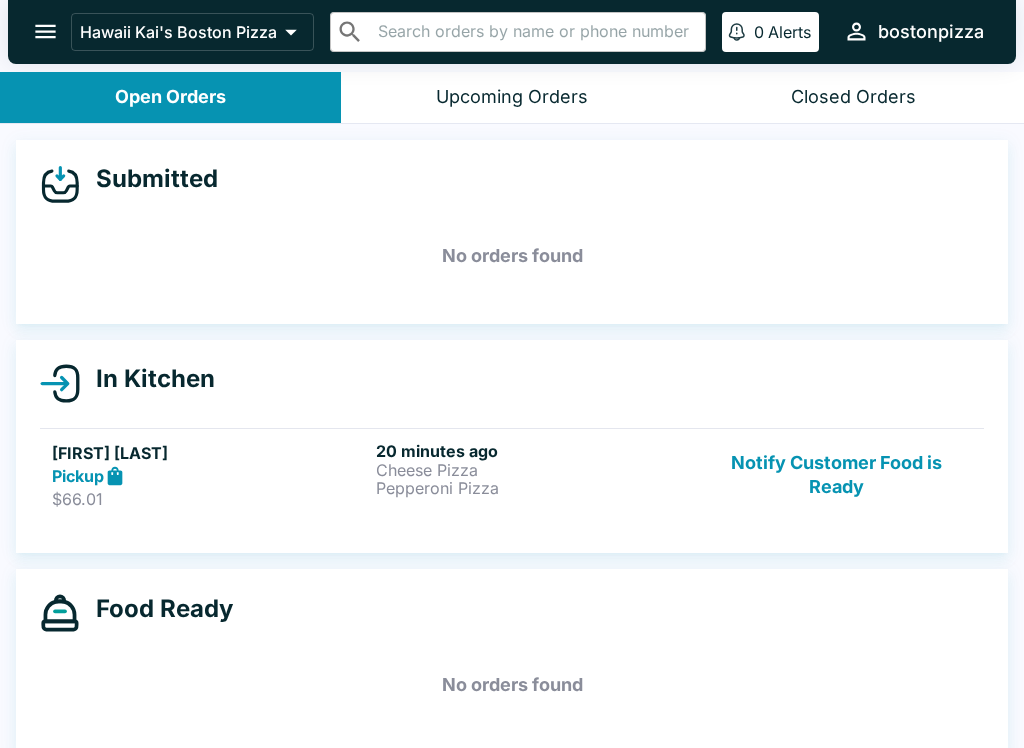 click on "[LOCATION]'s Boston Pizza ​ ​ 0 Alerts bostonpizza" at bounding box center (512, 32) 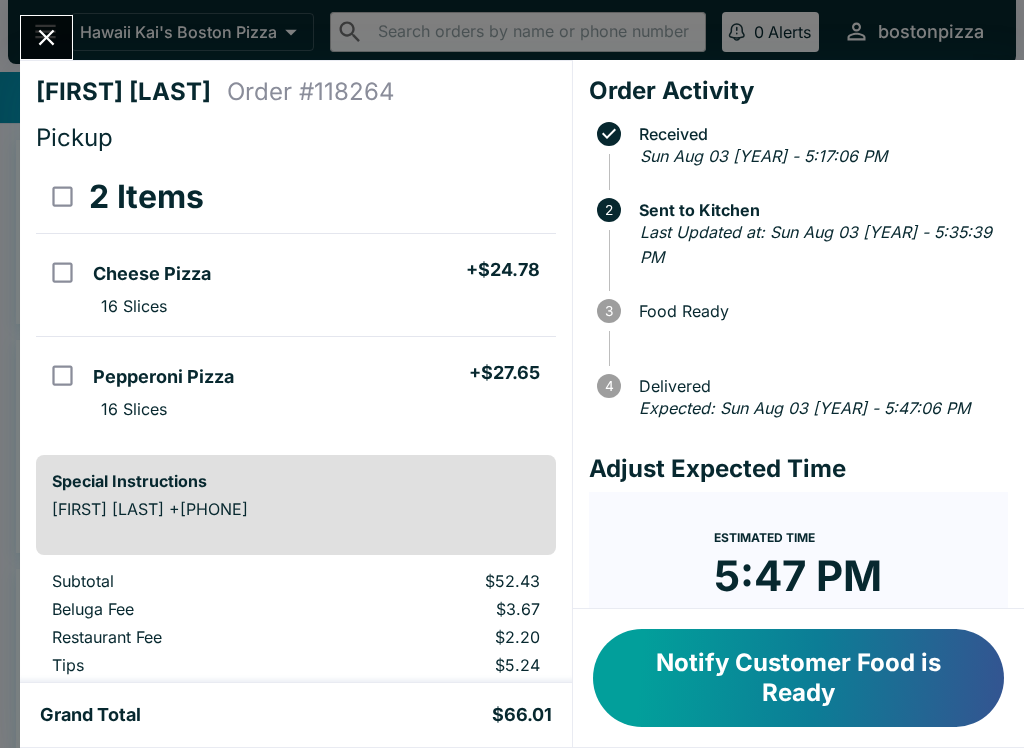 click 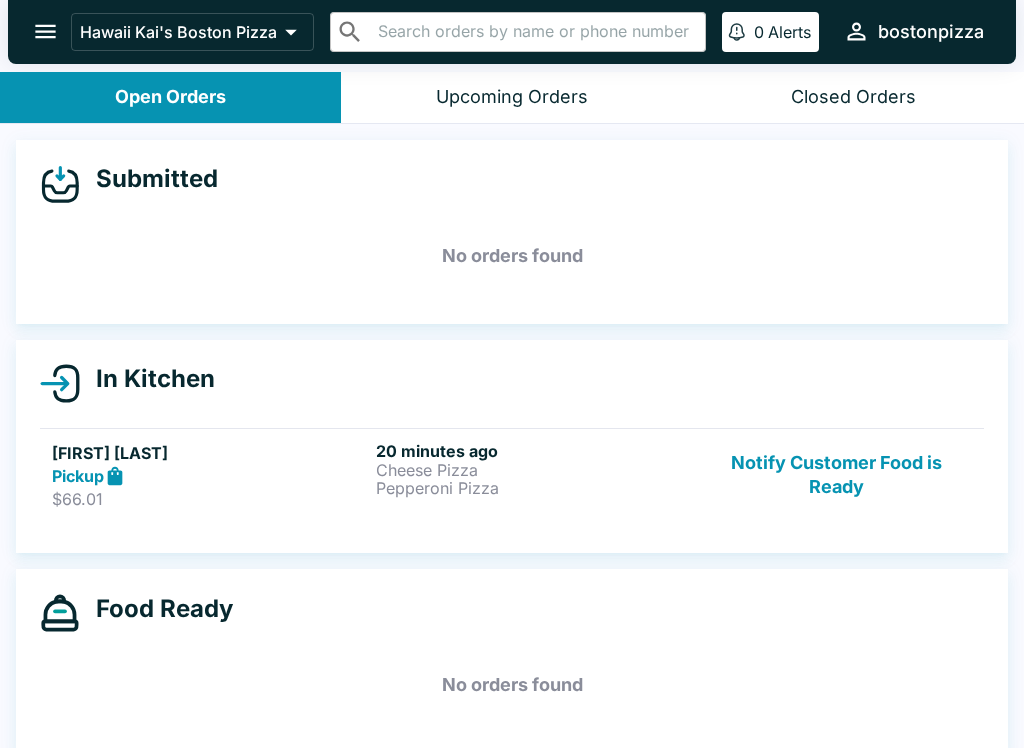 click on "Cheese Pizza" at bounding box center [534, 470] 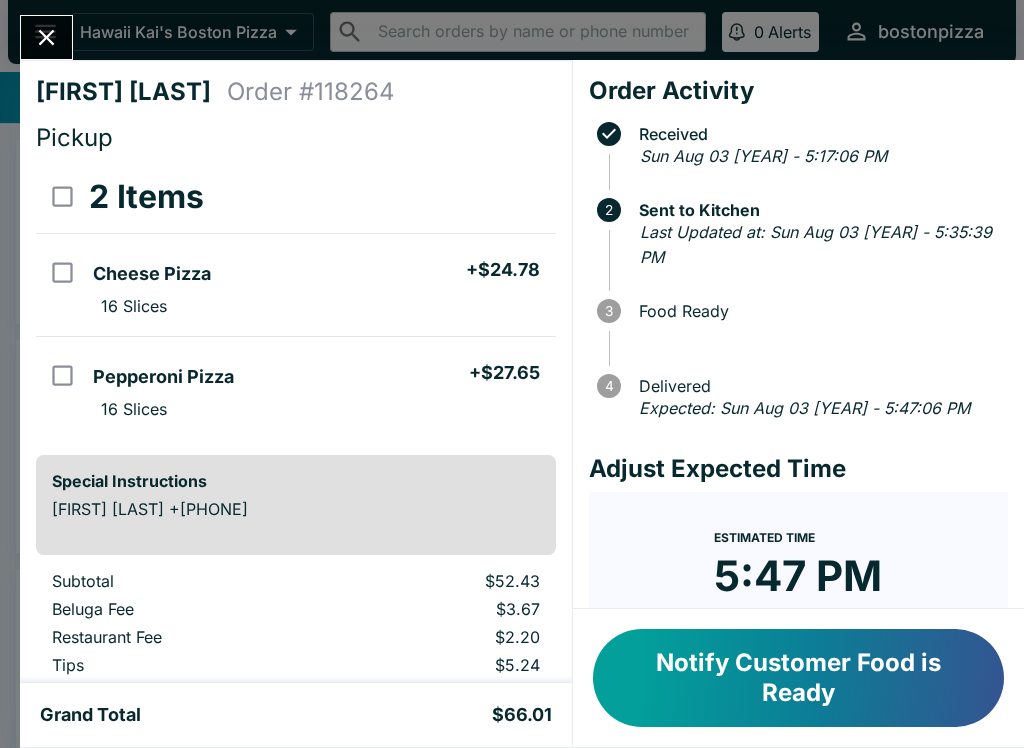 click on "Notify Customer Food is Ready" at bounding box center (798, 678) 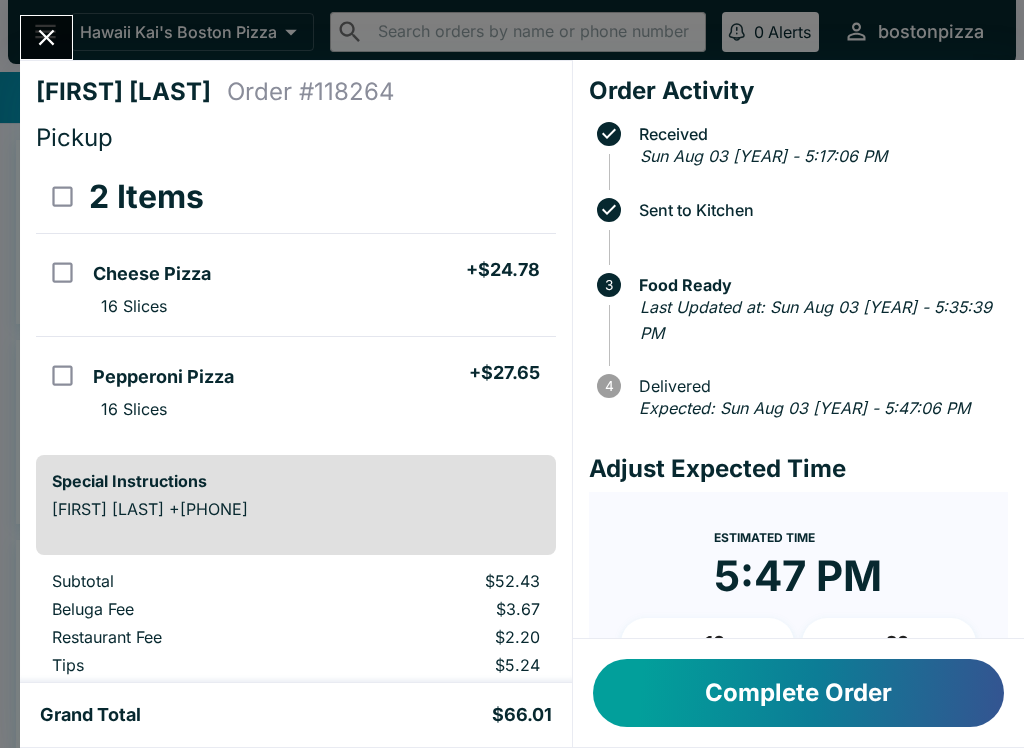click on "Complete Order" at bounding box center [798, 693] 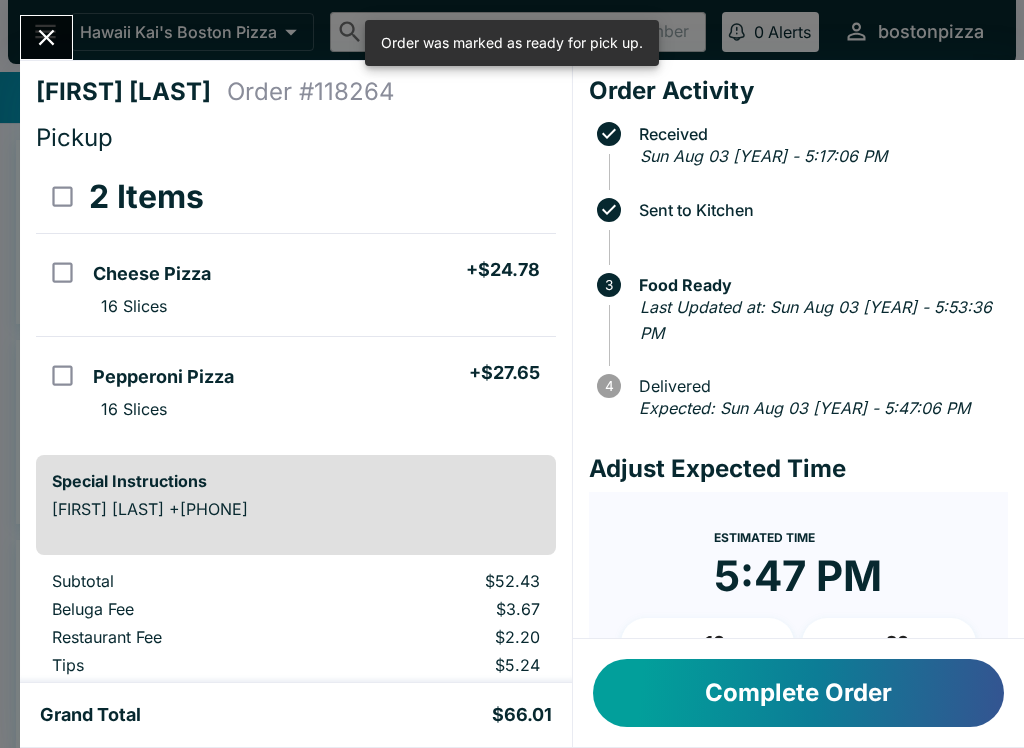 click on "Complete Order" at bounding box center (798, 693) 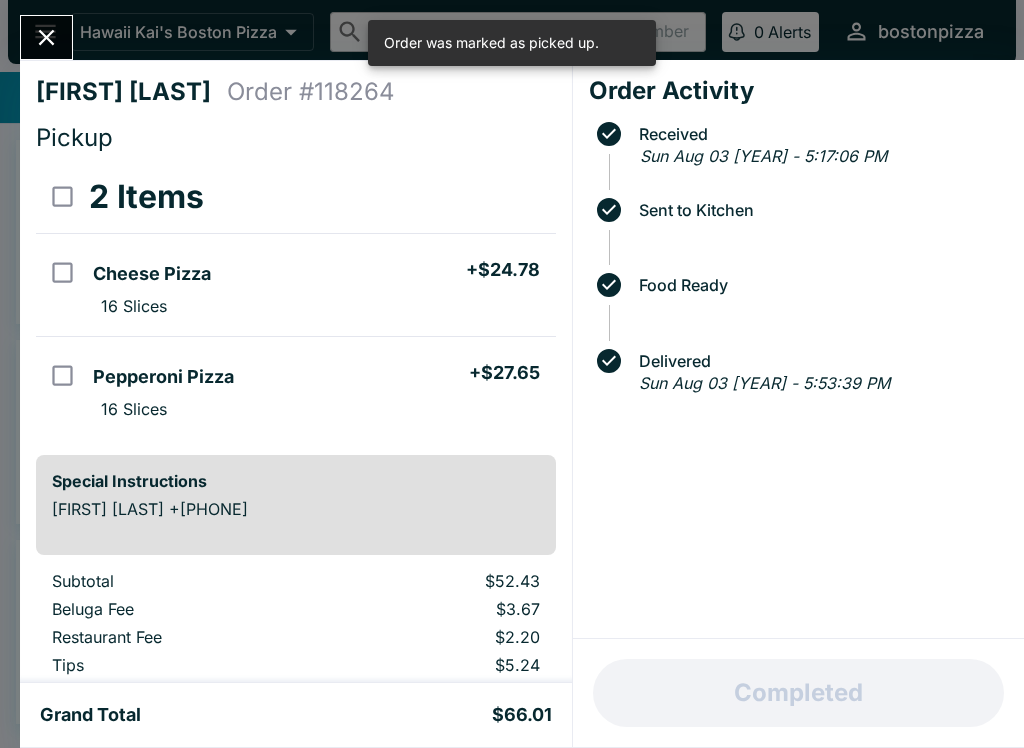 click 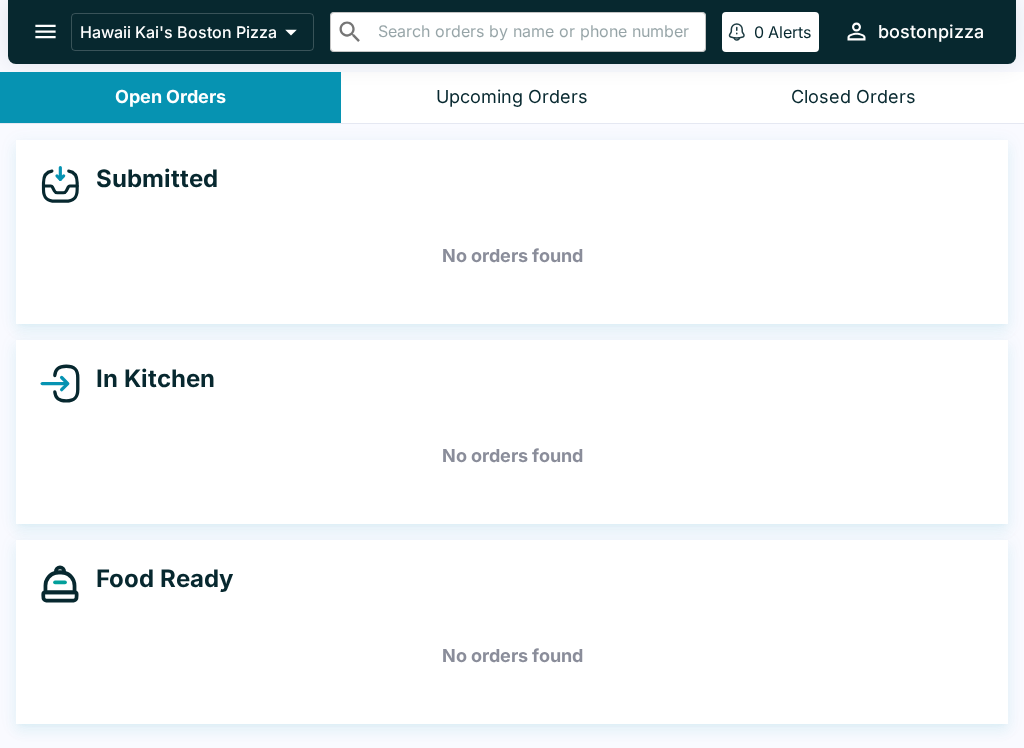 click on "Closed Orders" at bounding box center (853, 97) 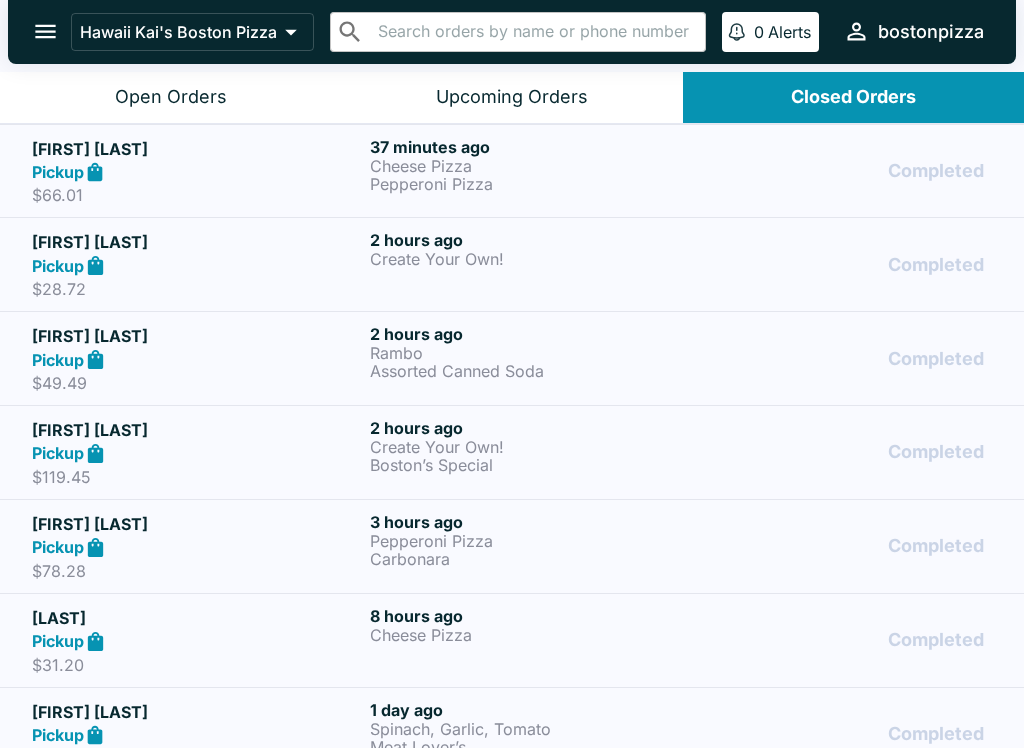 click on "Pickup" at bounding box center (197, 172) 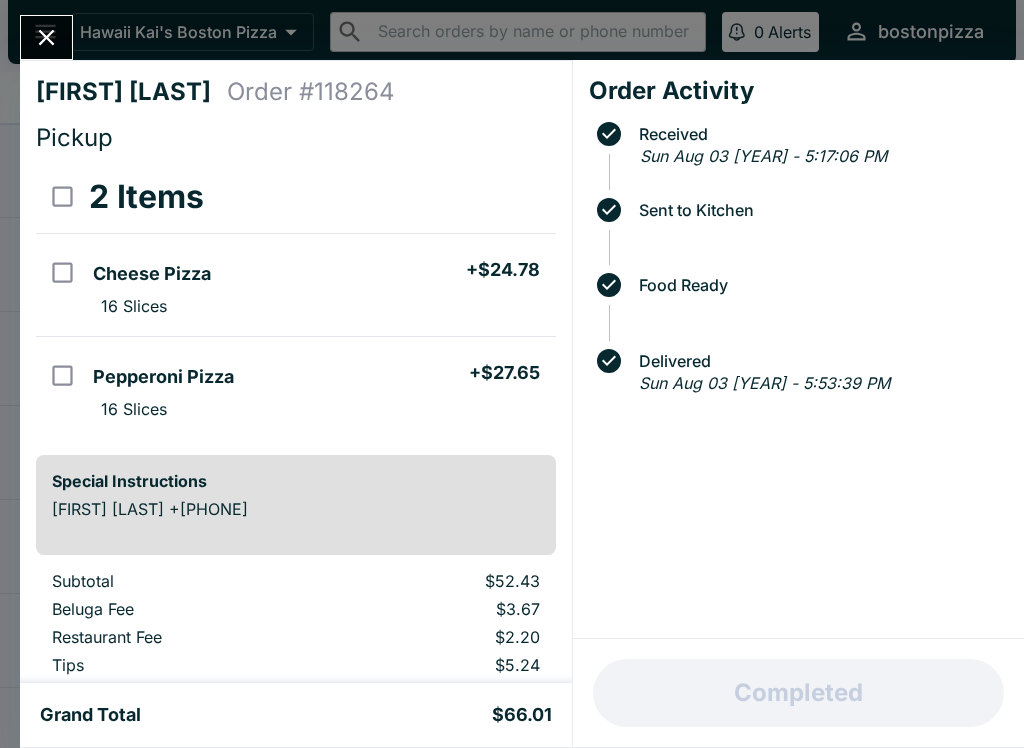 click 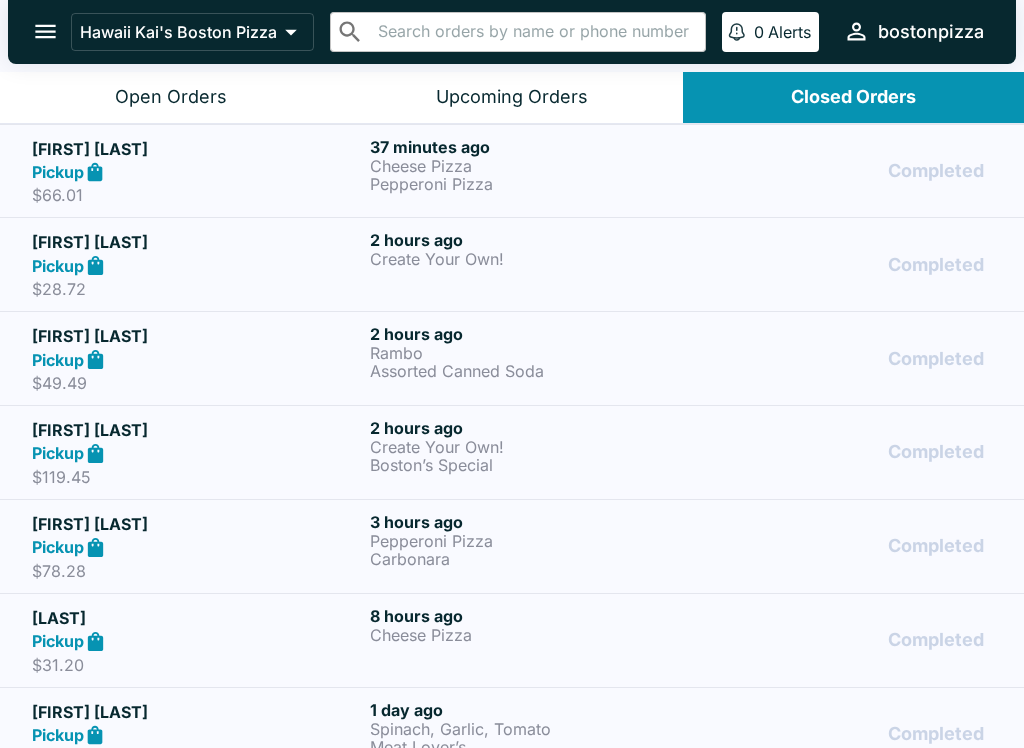 click on "Pickup" at bounding box center (197, 265) 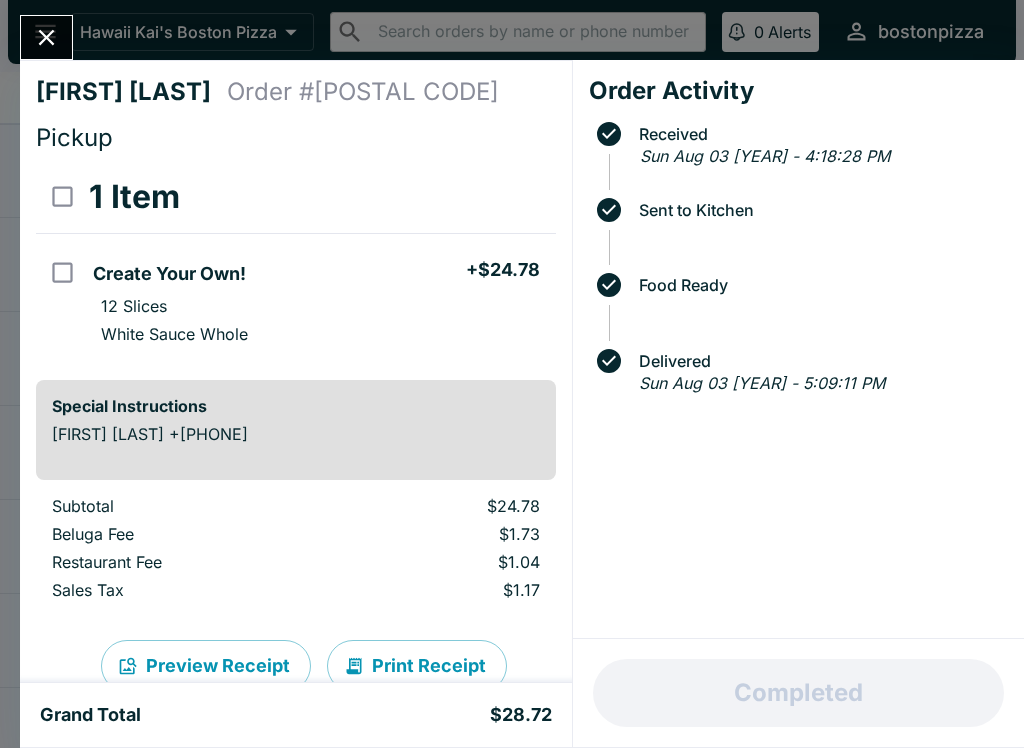 scroll, scrollTop: -1, scrollLeft: 0, axis: vertical 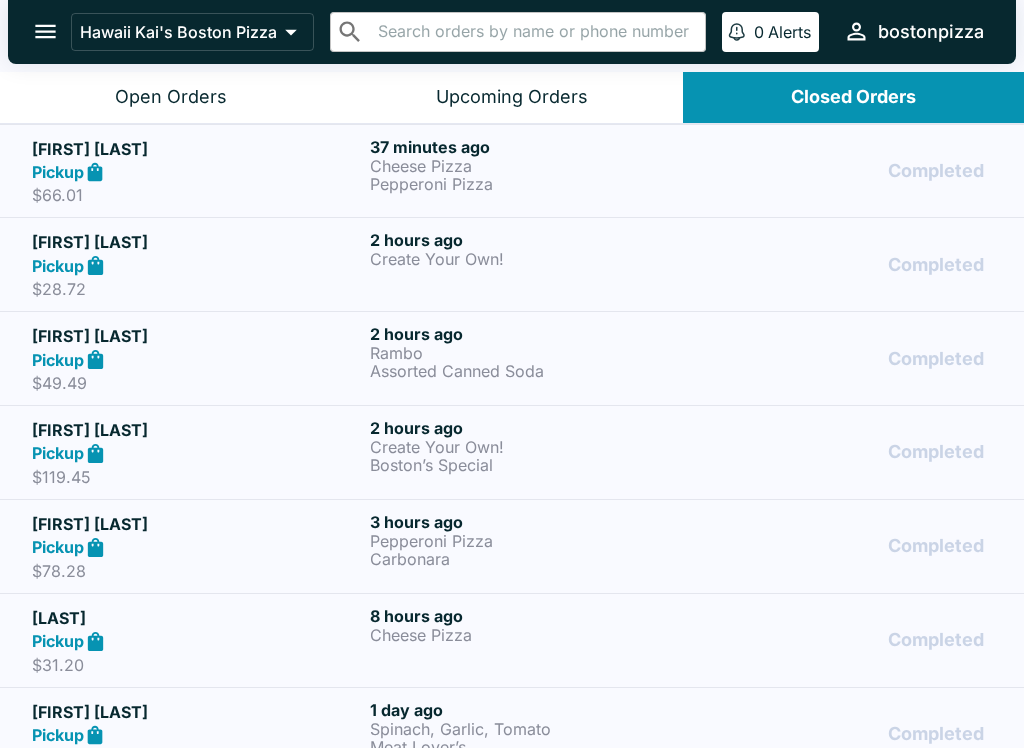 click on "[FIRST] [LAST] Pickup $49.49" at bounding box center (197, 358) 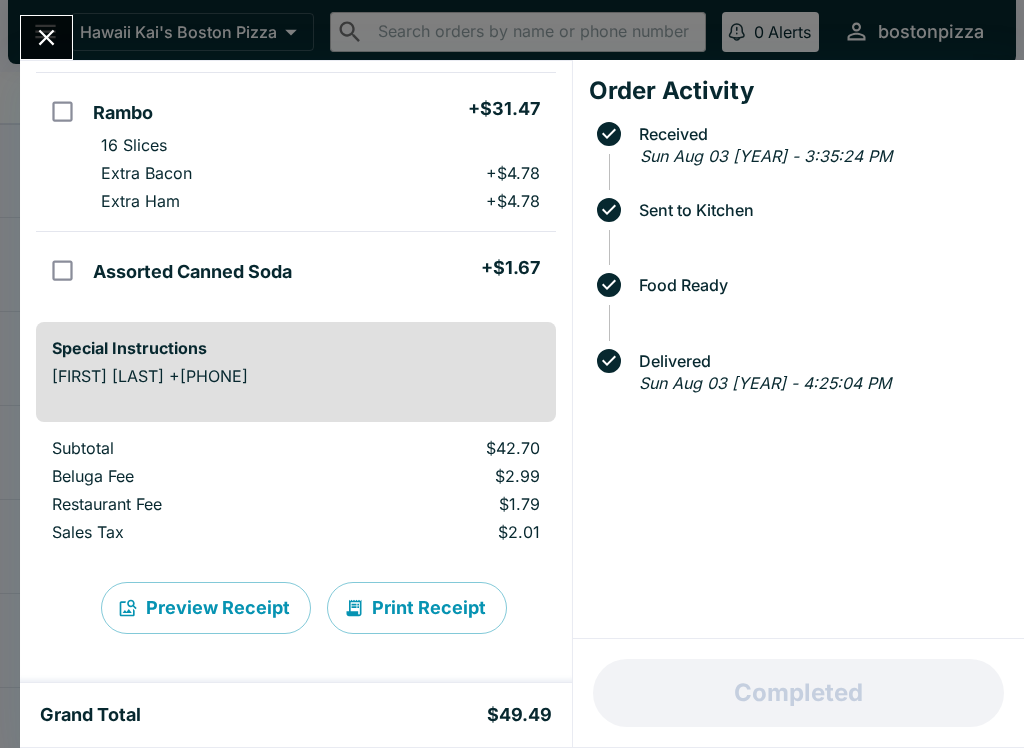 scroll, scrollTop: 161, scrollLeft: 0, axis: vertical 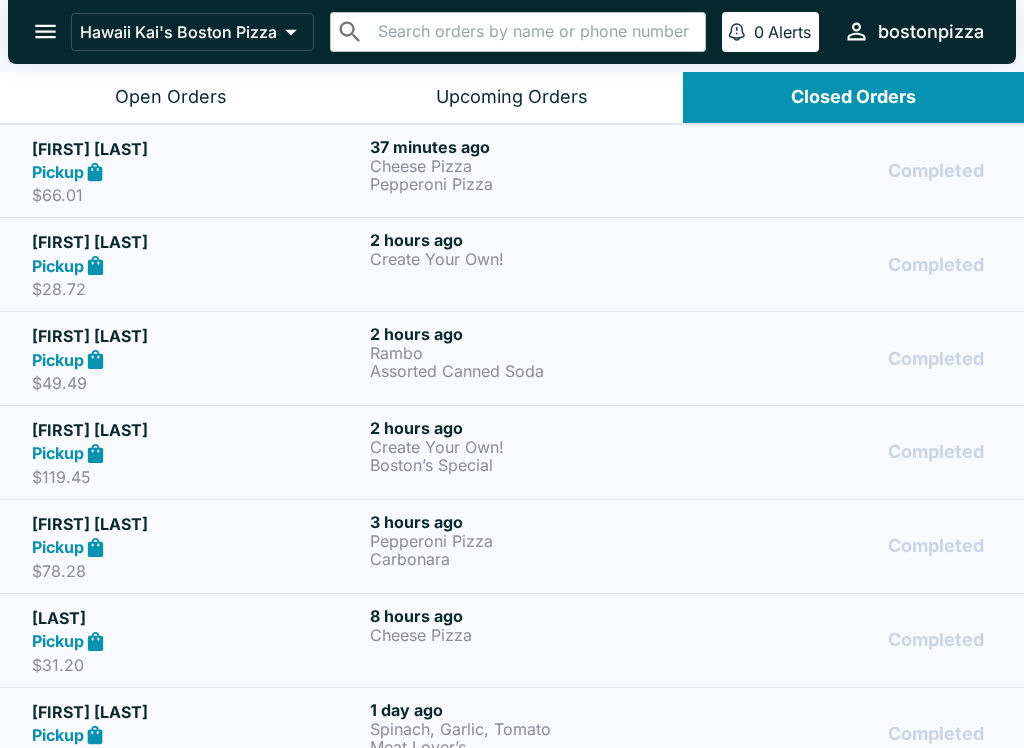 click on "Open Orders" at bounding box center (170, 97) 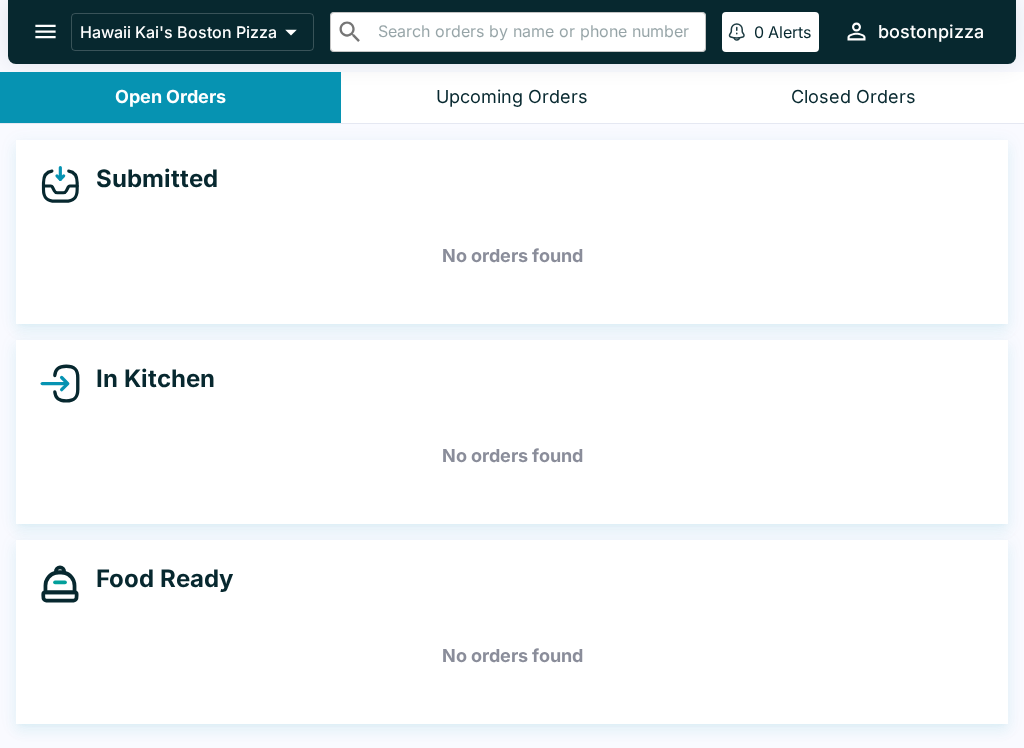 click on "Upcoming Orders" at bounding box center [511, 97] 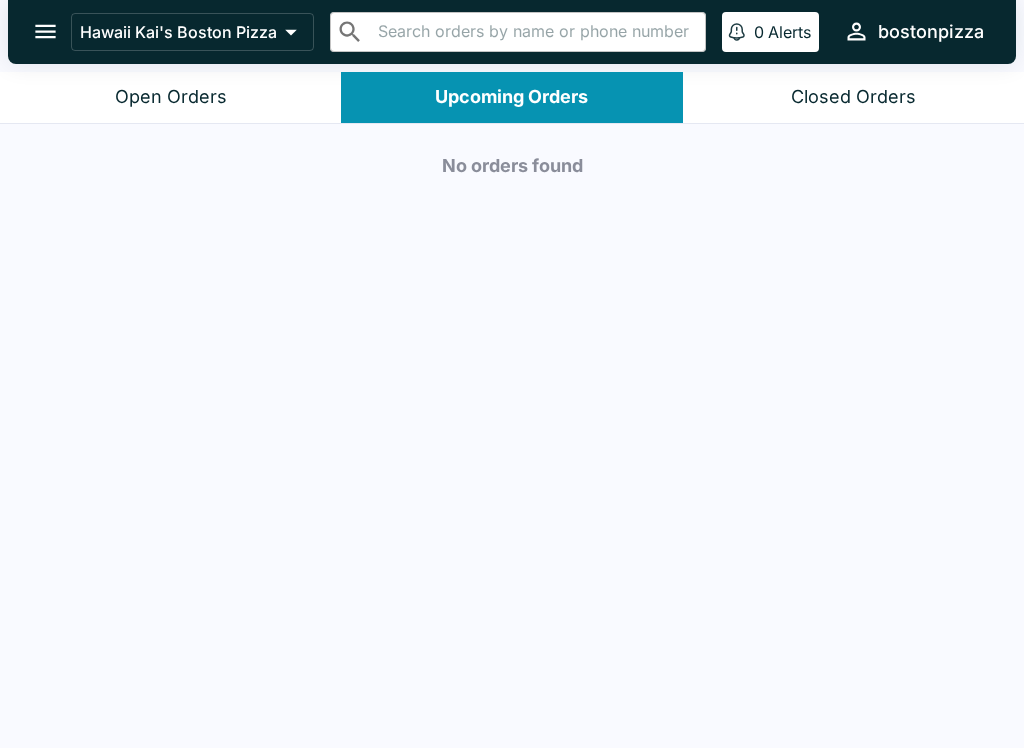 click on "Open Orders" at bounding box center (170, 97) 